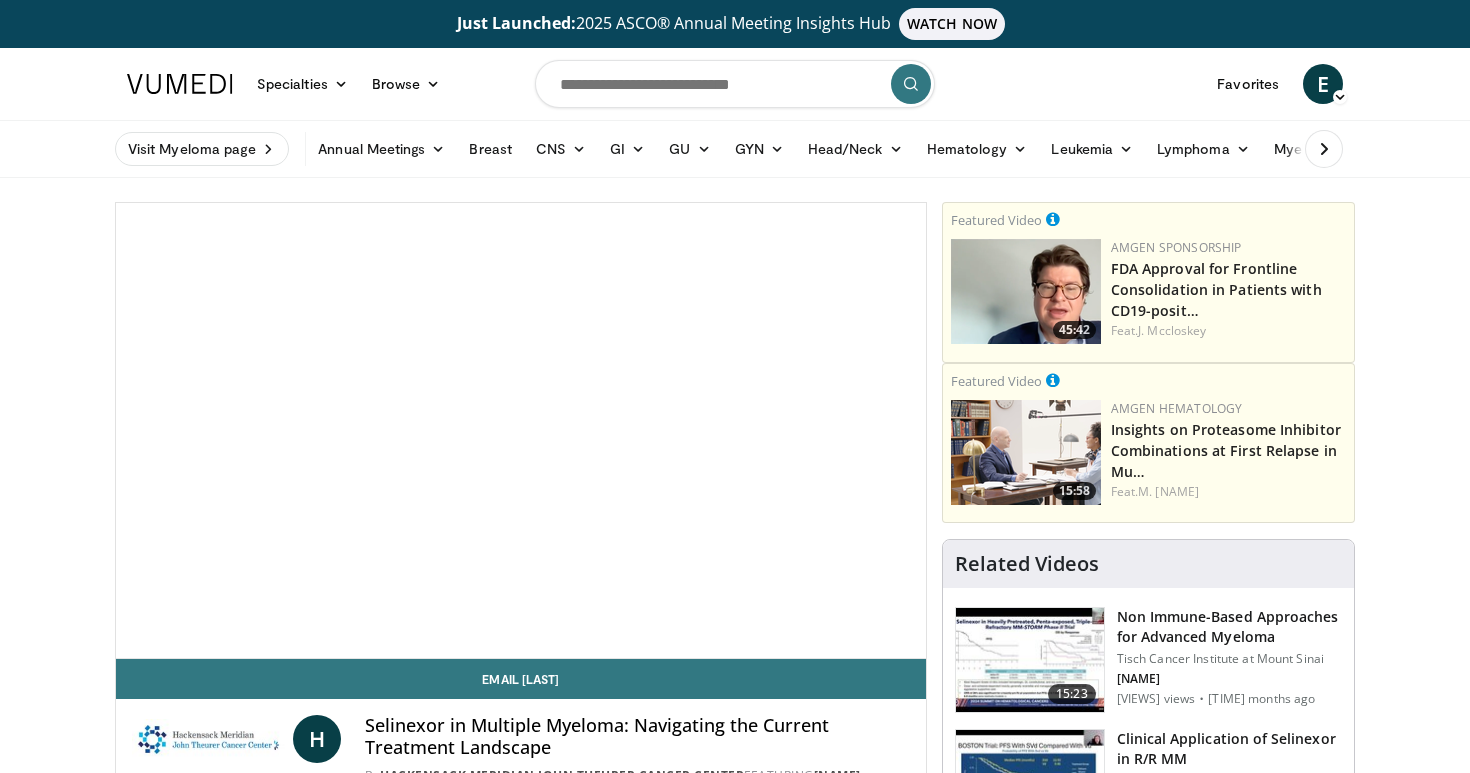scroll, scrollTop: 0, scrollLeft: 0, axis: both 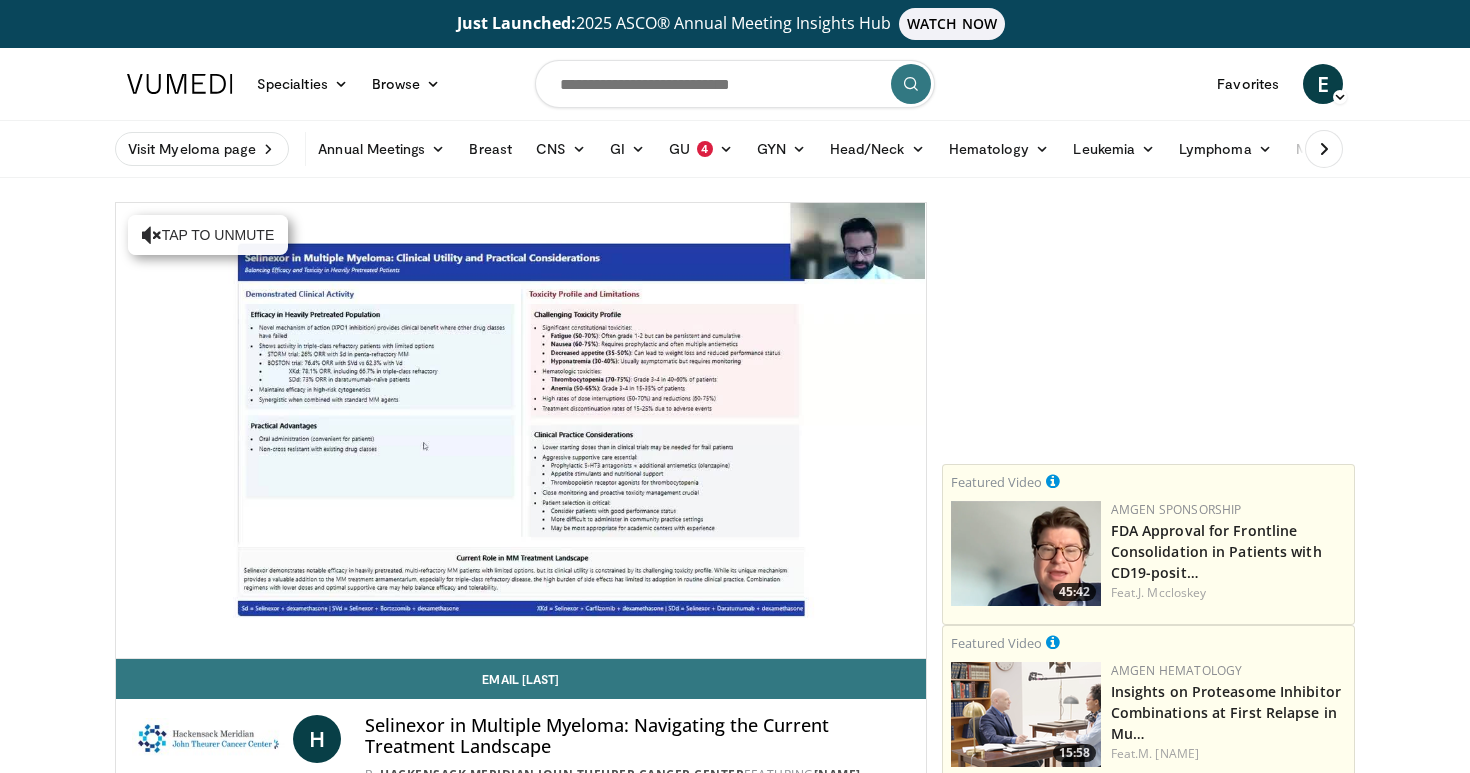 click on "10 seconds
Tap to unmute" at bounding box center [521, 430] 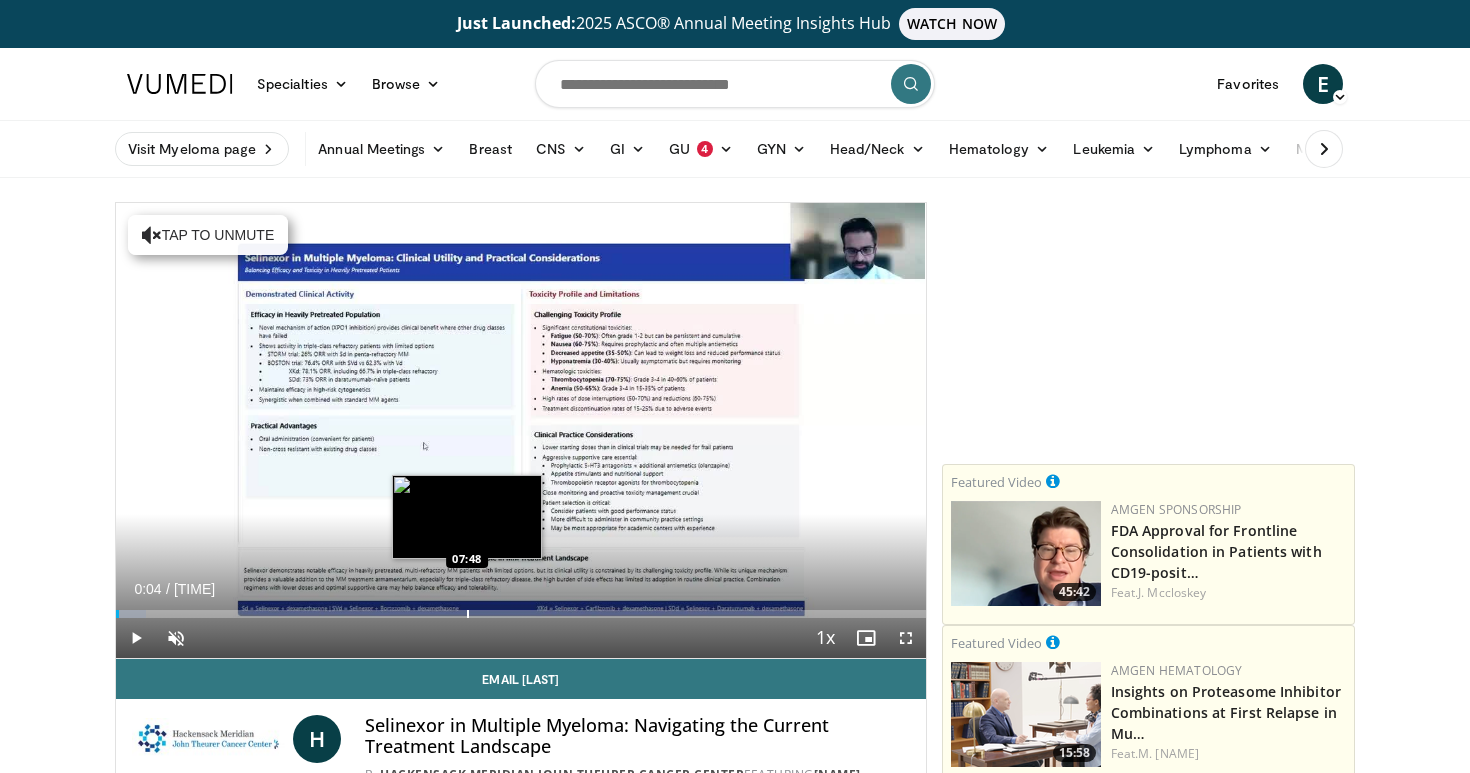 click on "Loaded :  3.66% 00:04 07:48" at bounding box center [521, 608] 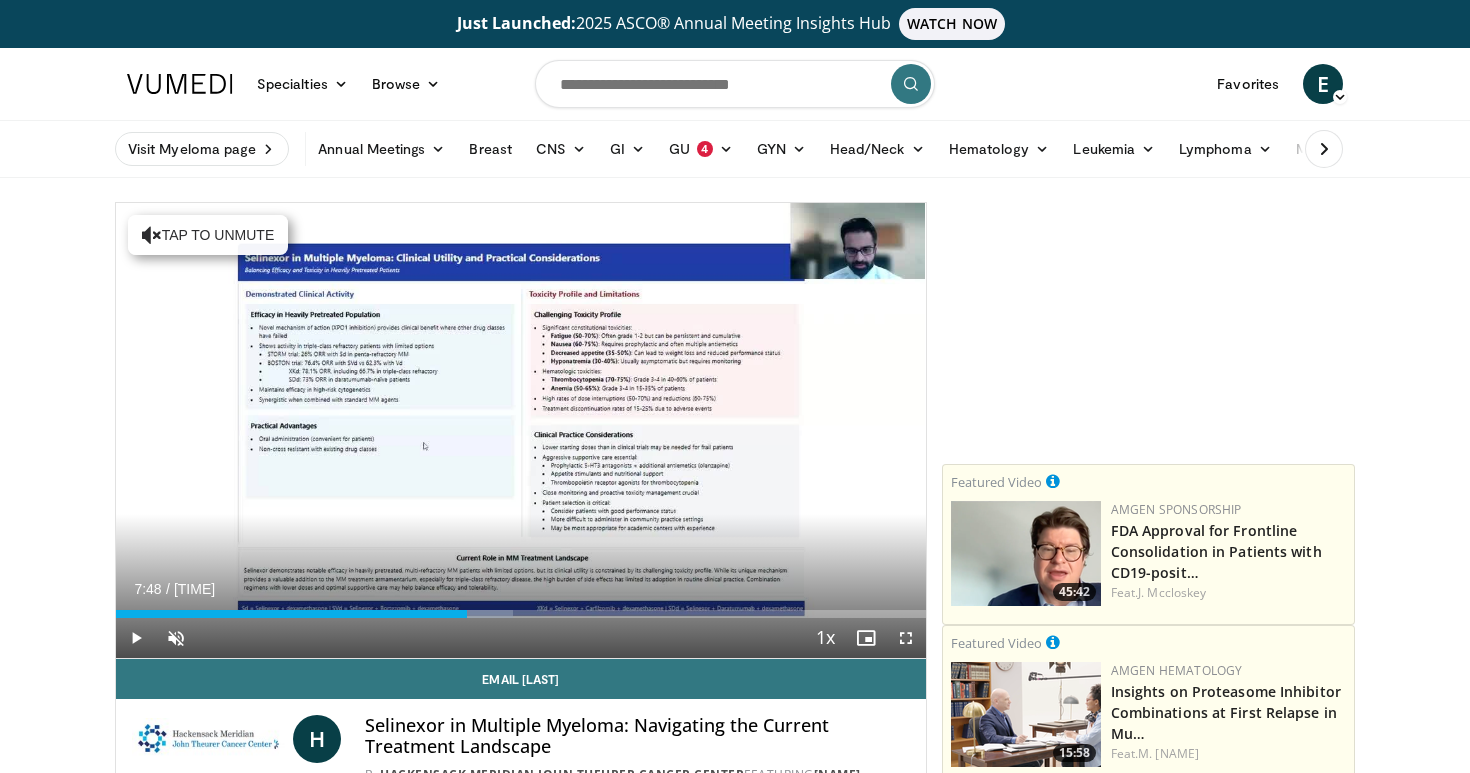 click on "Loaded : [PERCENT]% [TIME] [TIME]" at bounding box center (521, 608) 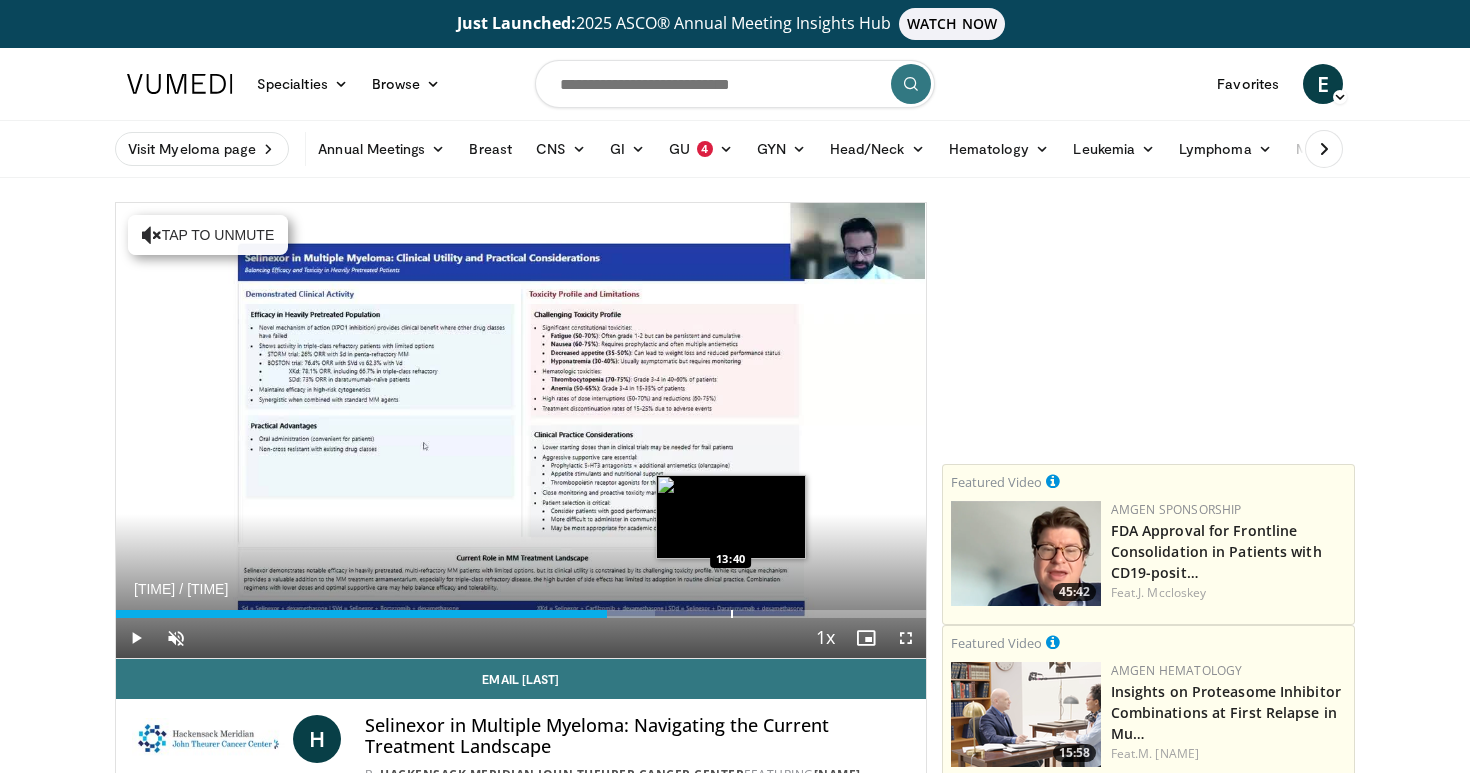click on "Loaded : [PERCENT]% [TIME] [TIME]" at bounding box center [521, 608] 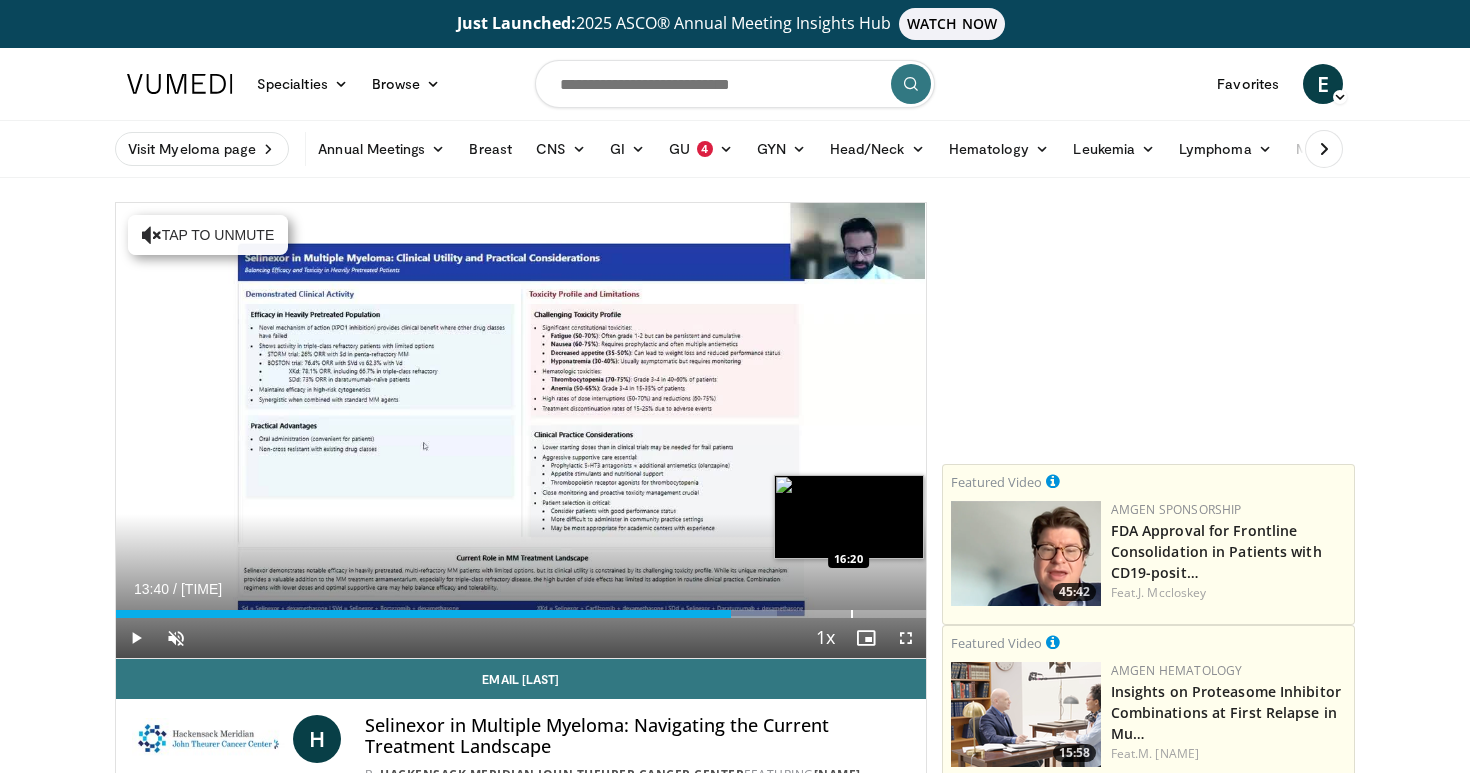 click on "Loaded :  81.67% 13:40 16:20" at bounding box center [521, 608] 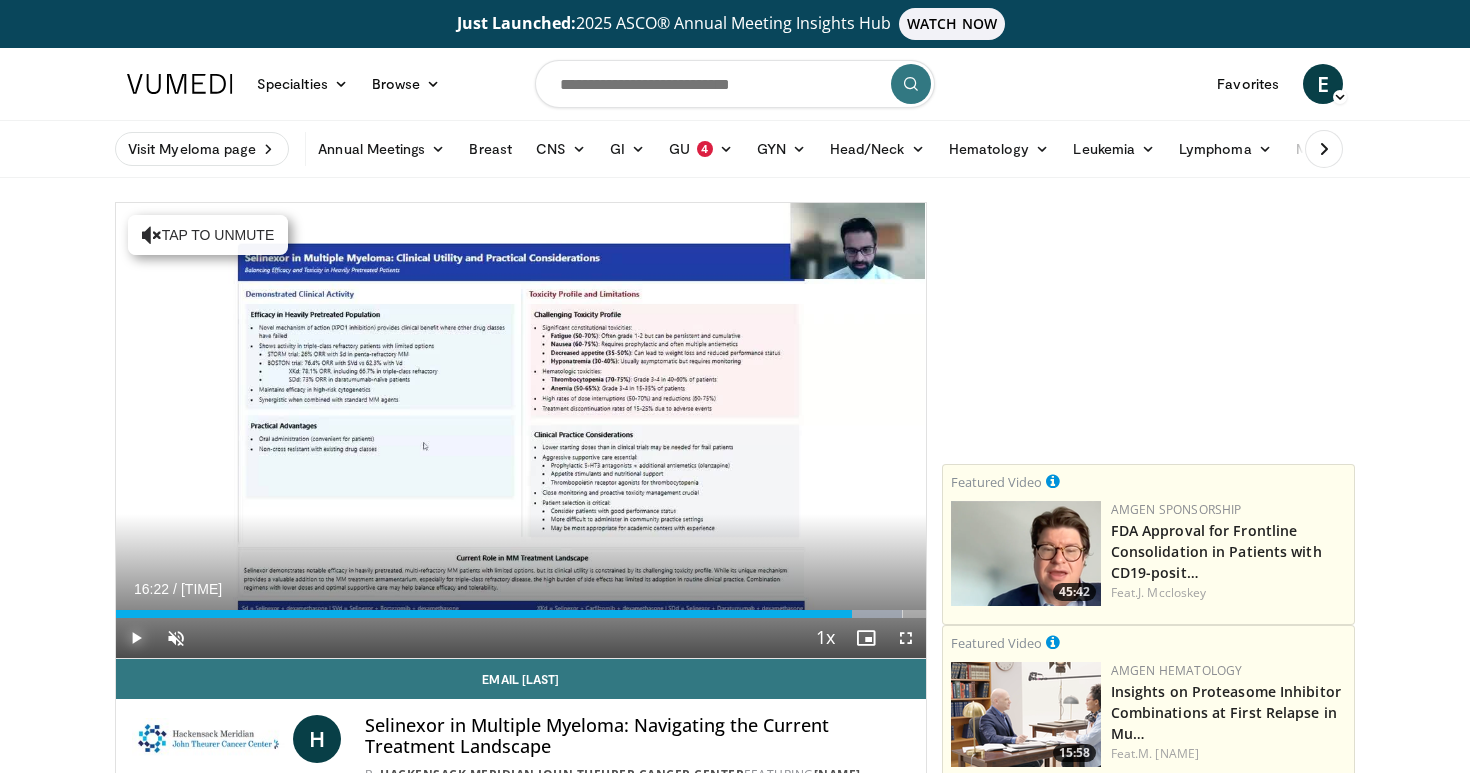 click at bounding box center (136, 638) 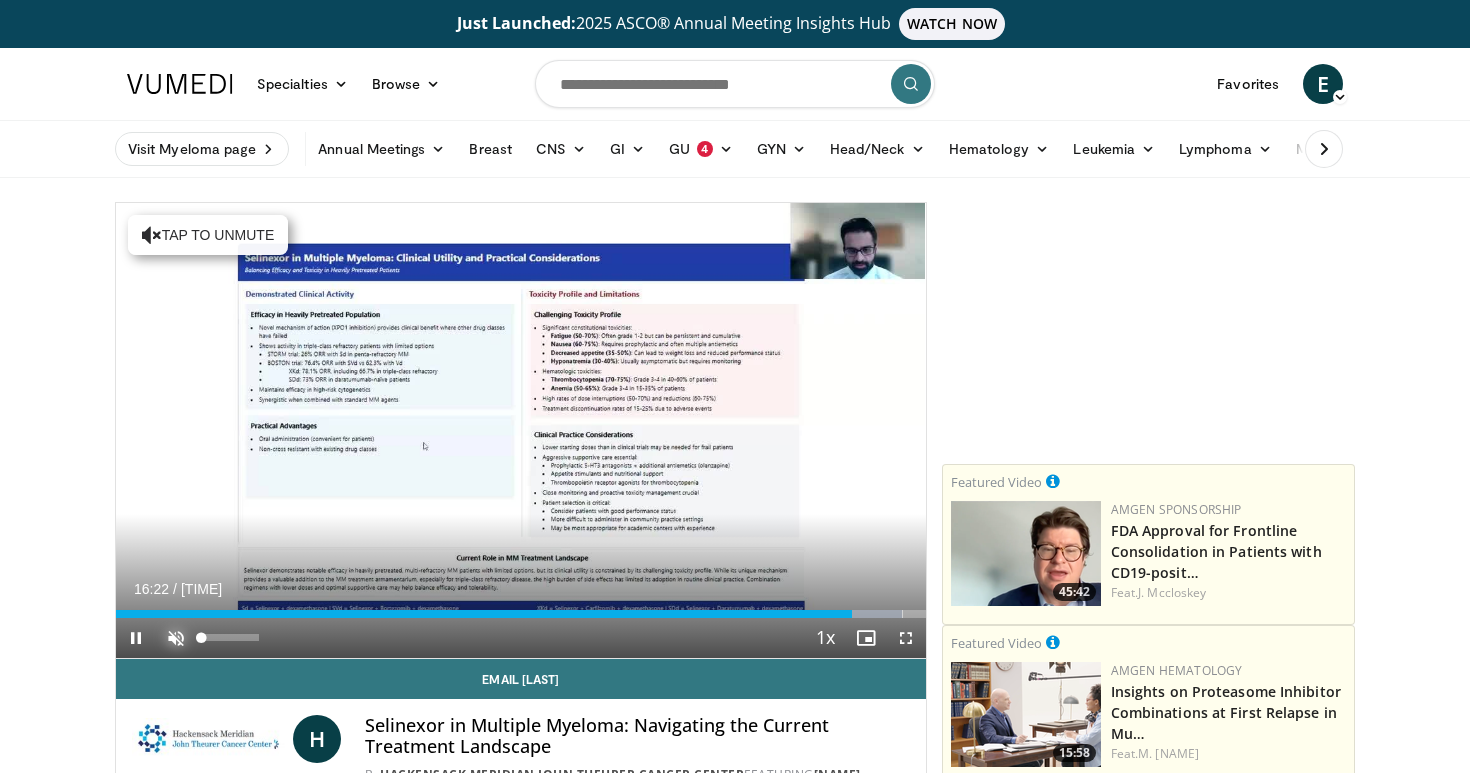 click at bounding box center [176, 638] 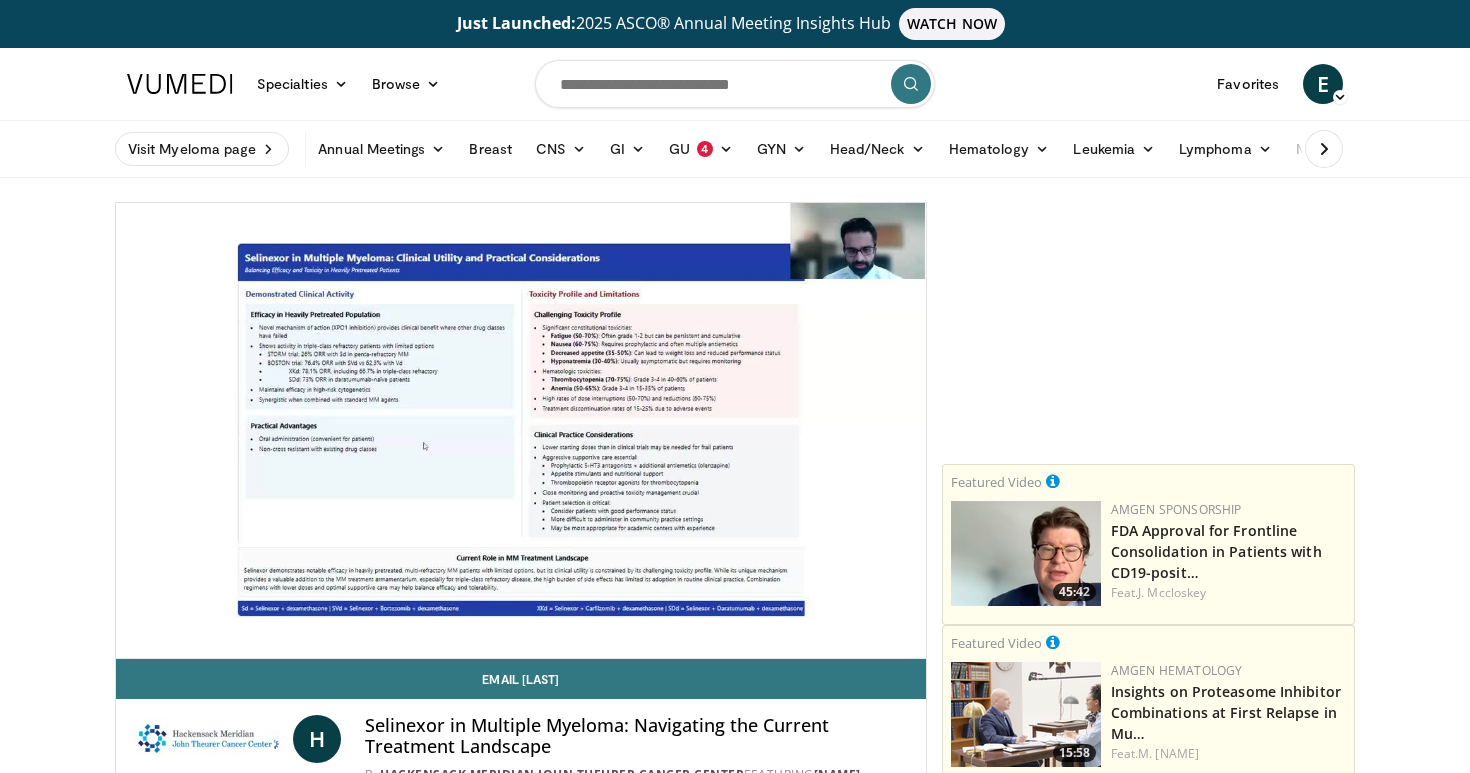 click on "Just Launched: 2025 ASCO® Annual Meeting Insights Hub WATCH NOW Specialties Adult & Family Medicine Allergy, Asthma, Immunology Anesthesiology Cardiology Dental Dermatology Endocrinology Gastroenterology & Hepatology General Surgery Hematology & Oncology Infectious Disease Nephrology Neurology Neurosurgery Obstetrics & Gynecology Ophthalmology Oral Maxillofacial Orthopaedics Otolaryngology Pediatrics Plastic Surgery" at bounding box center (735, 1994) 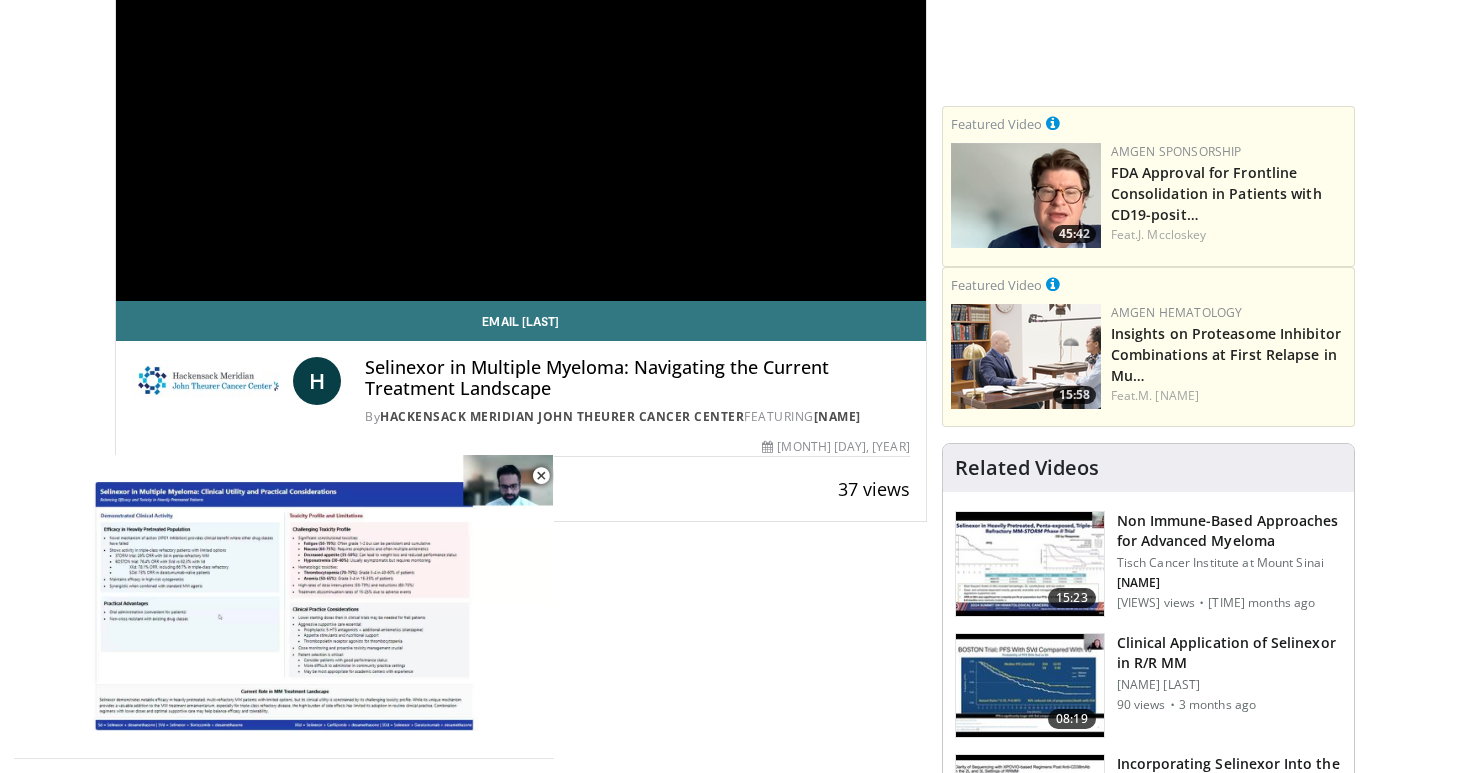 scroll, scrollTop: 360, scrollLeft: 0, axis: vertical 